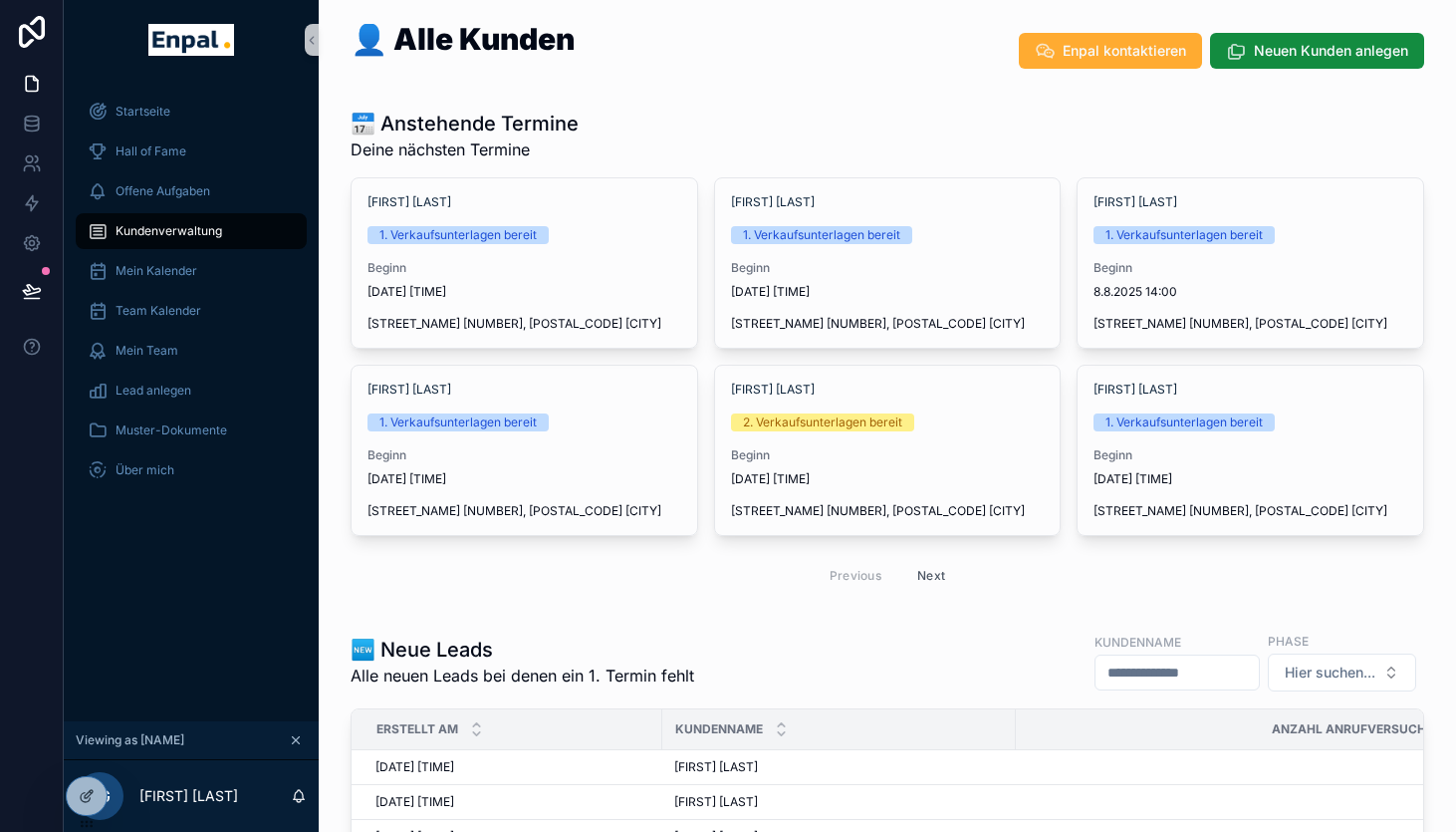 scroll, scrollTop: 0, scrollLeft: 0, axis: both 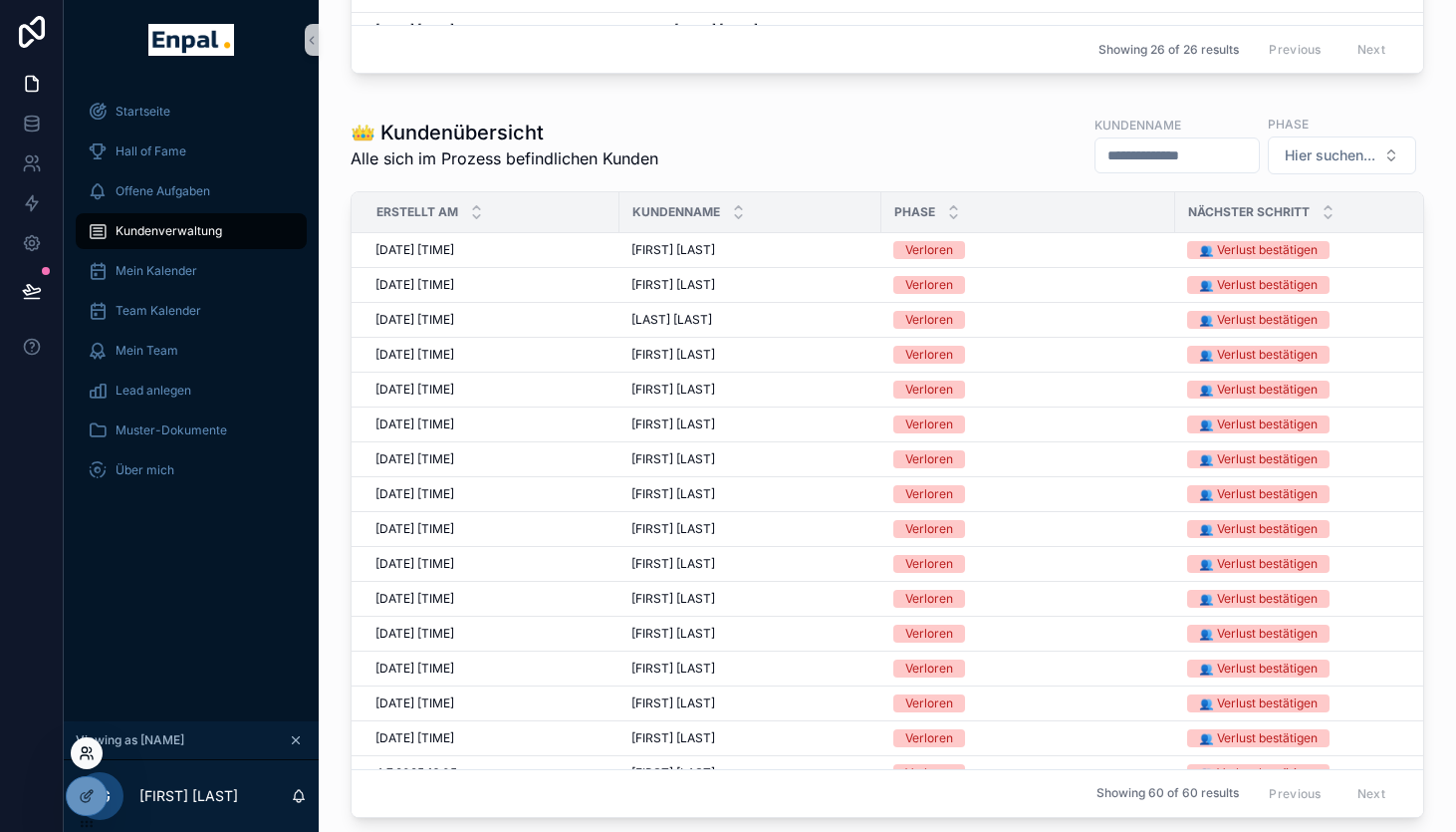 click 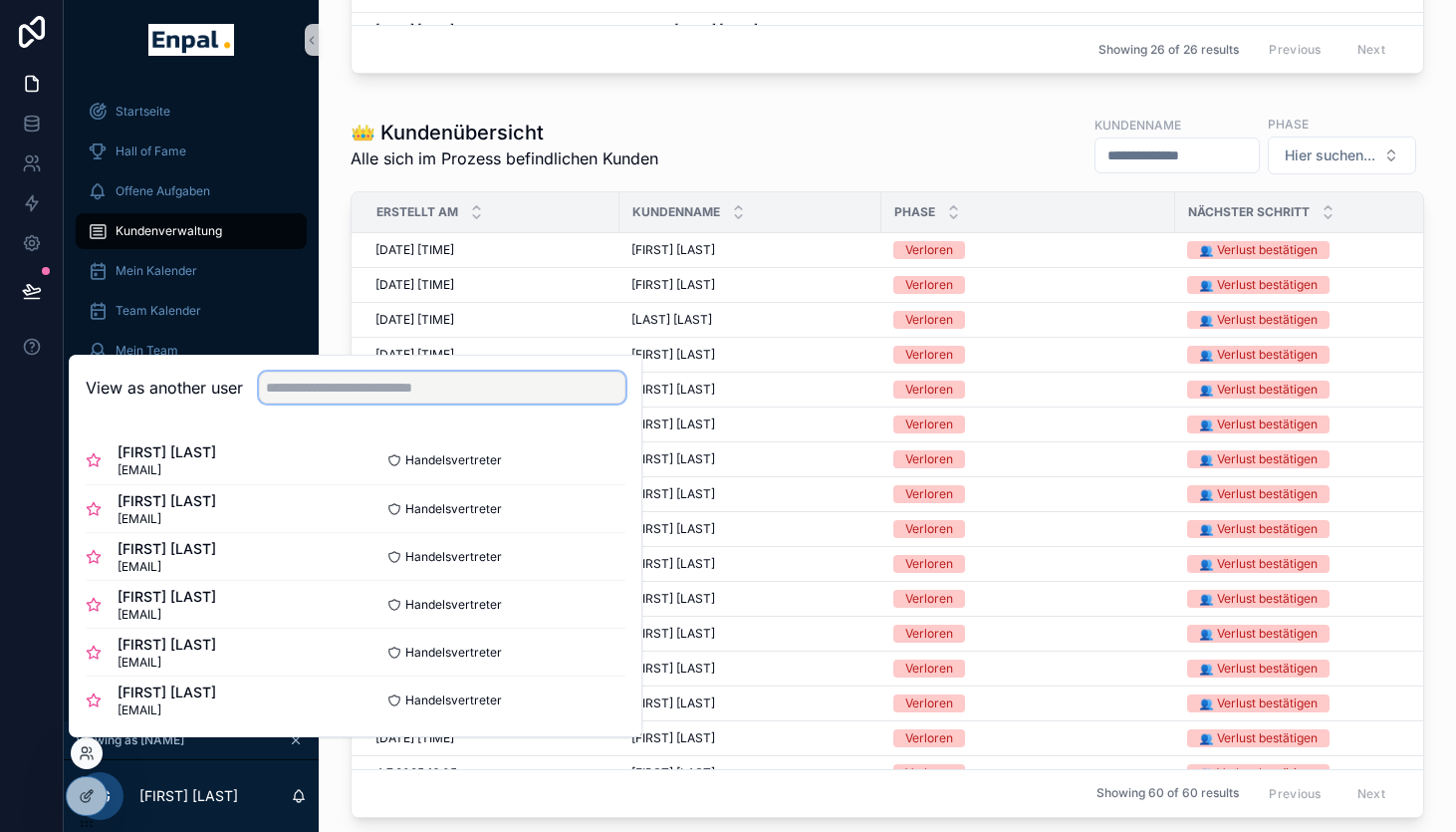 click at bounding box center [442, 388] 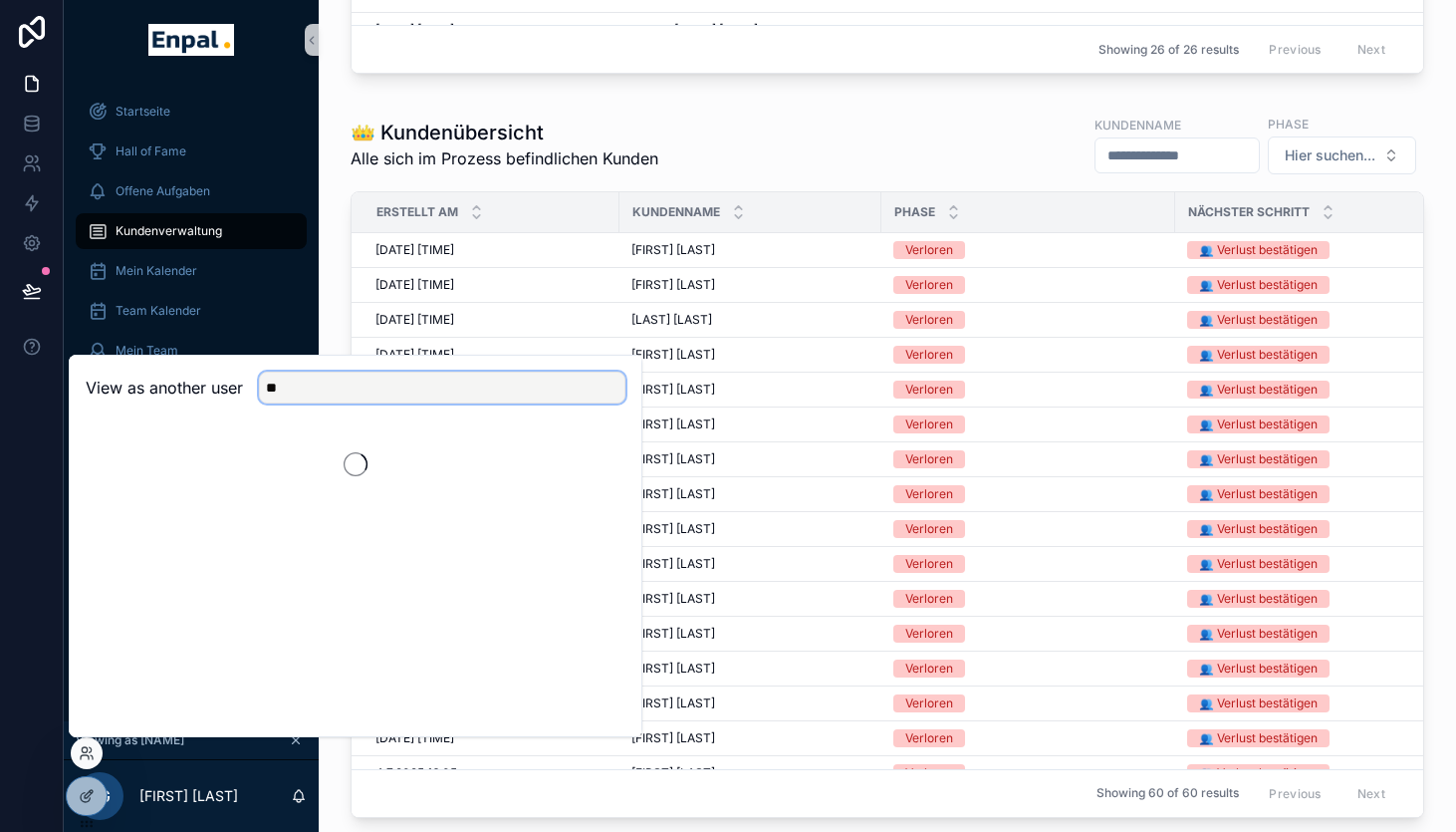 type on "*" 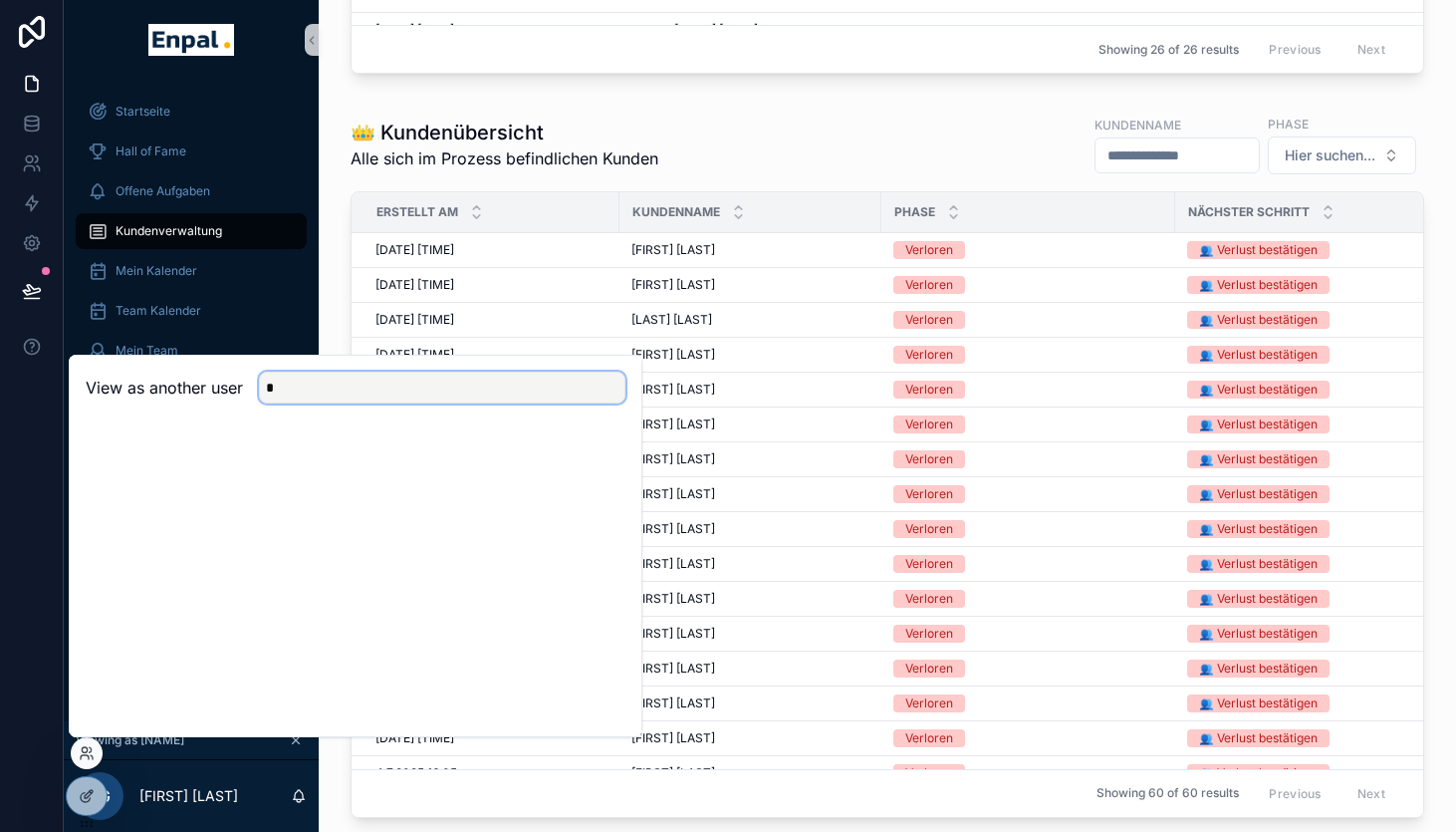 type 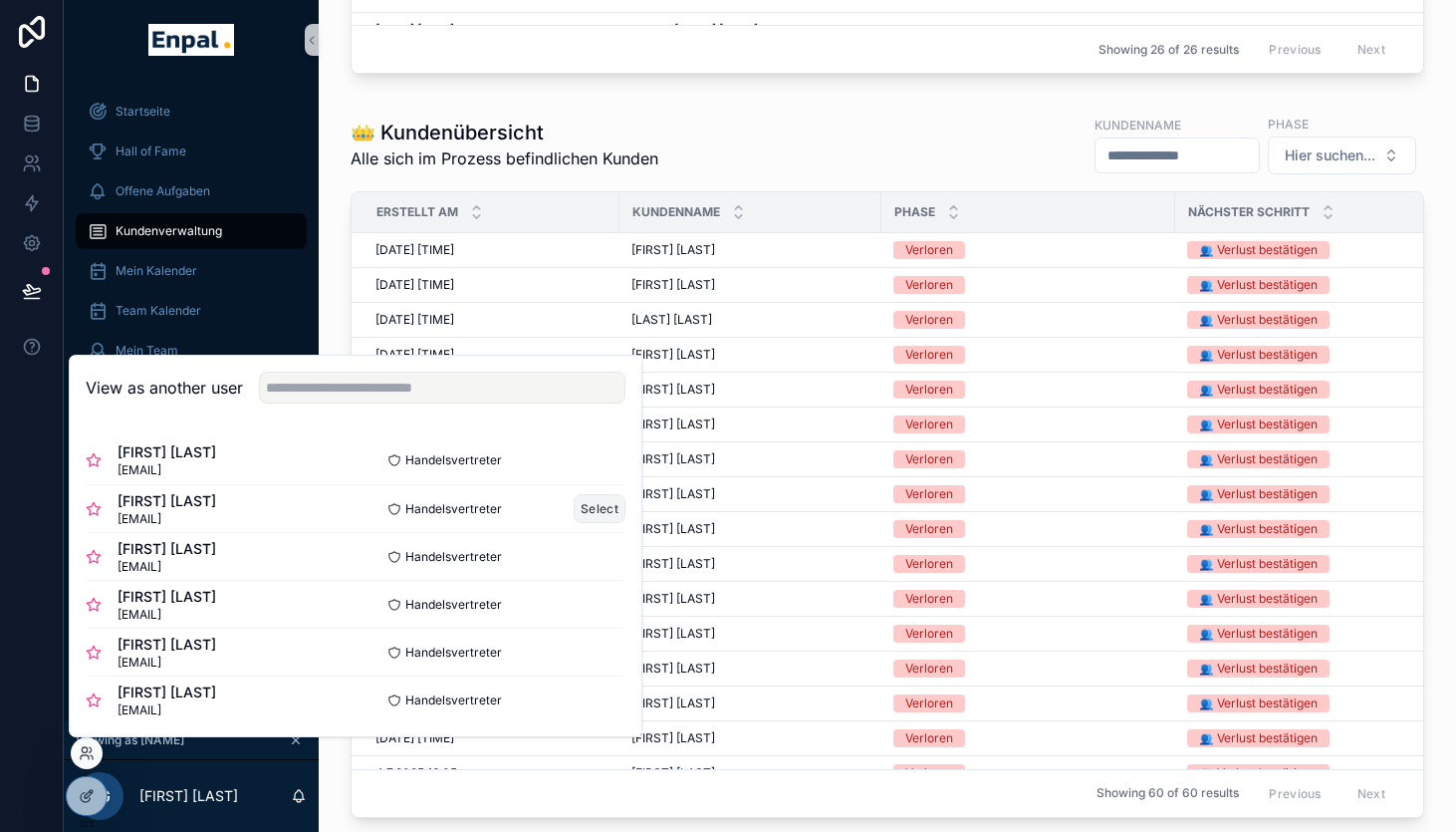 click on "Select" at bounding box center (600, 508) 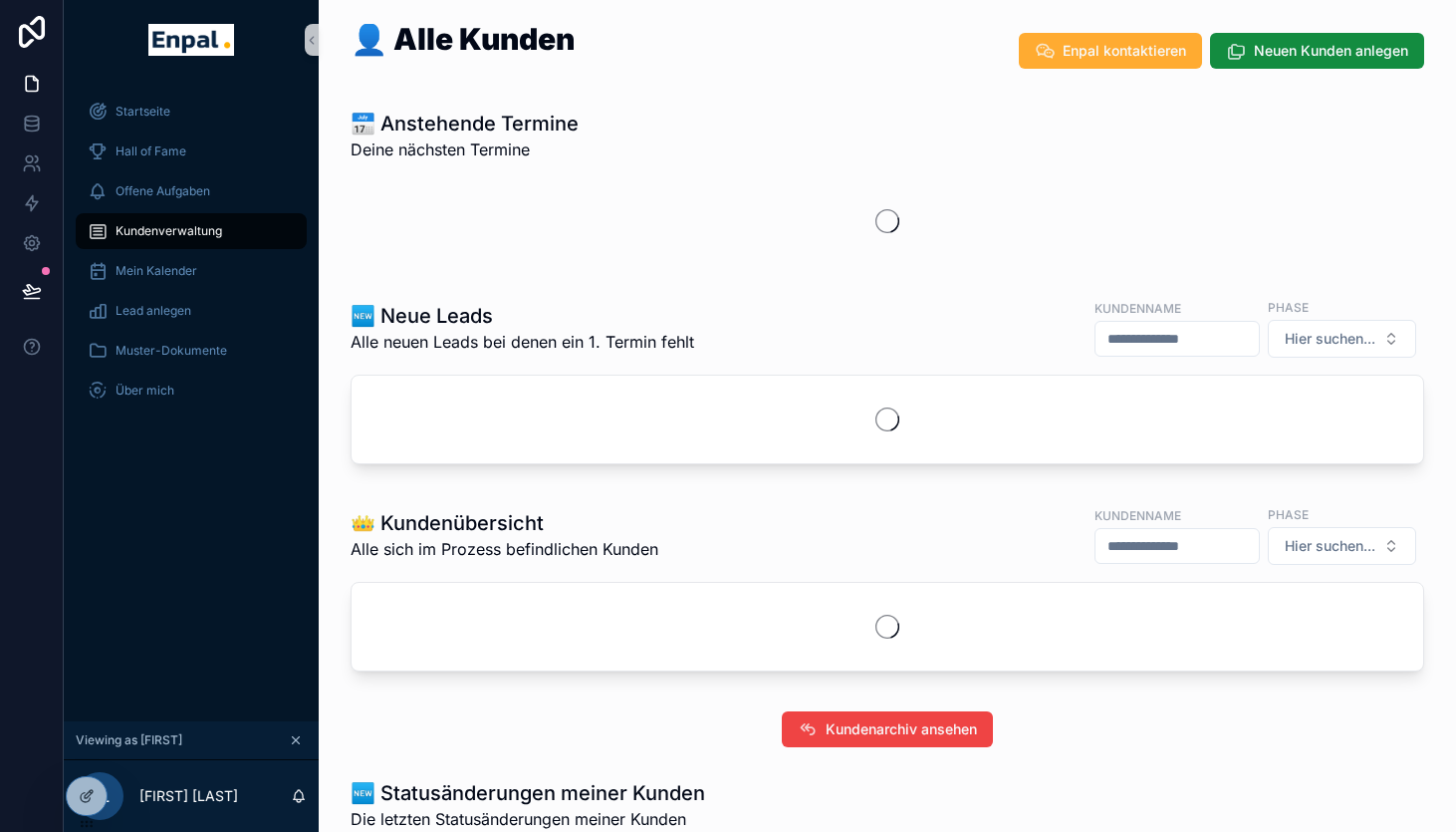 scroll, scrollTop: 0, scrollLeft: 0, axis: both 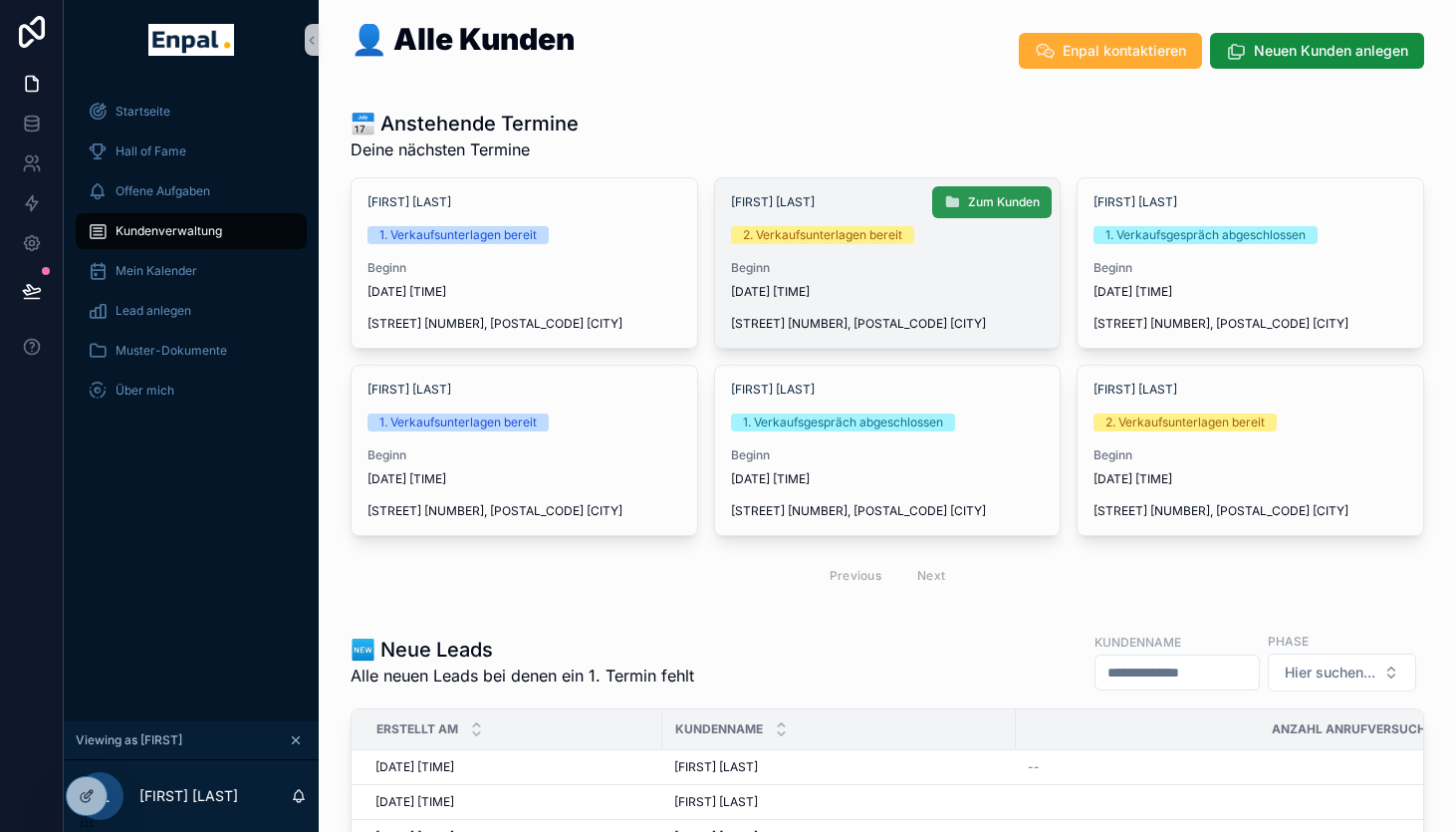 click on "Zum Kunden" at bounding box center [992, 202] 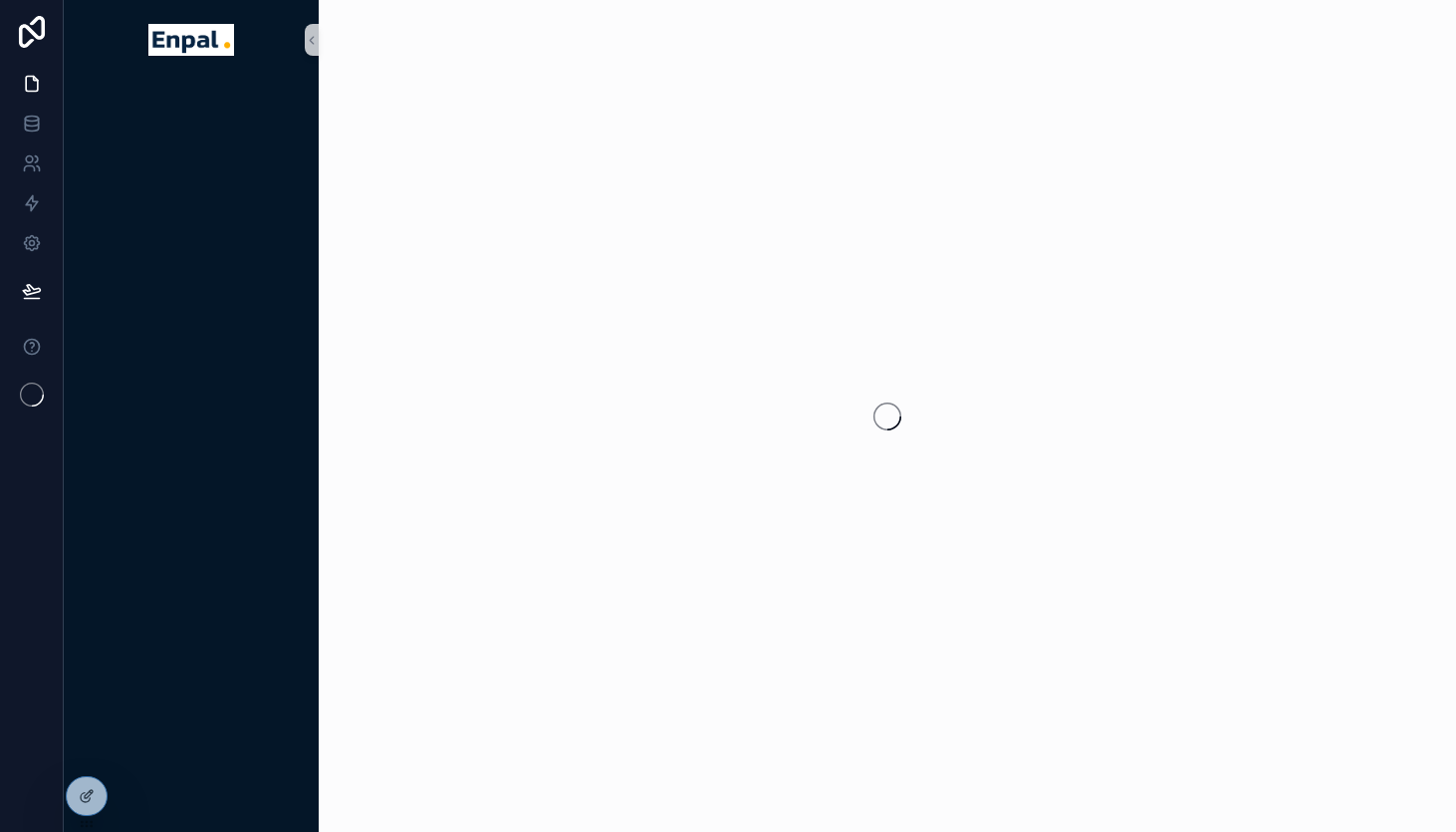 scroll, scrollTop: 0, scrollLeft: 0, axis: both 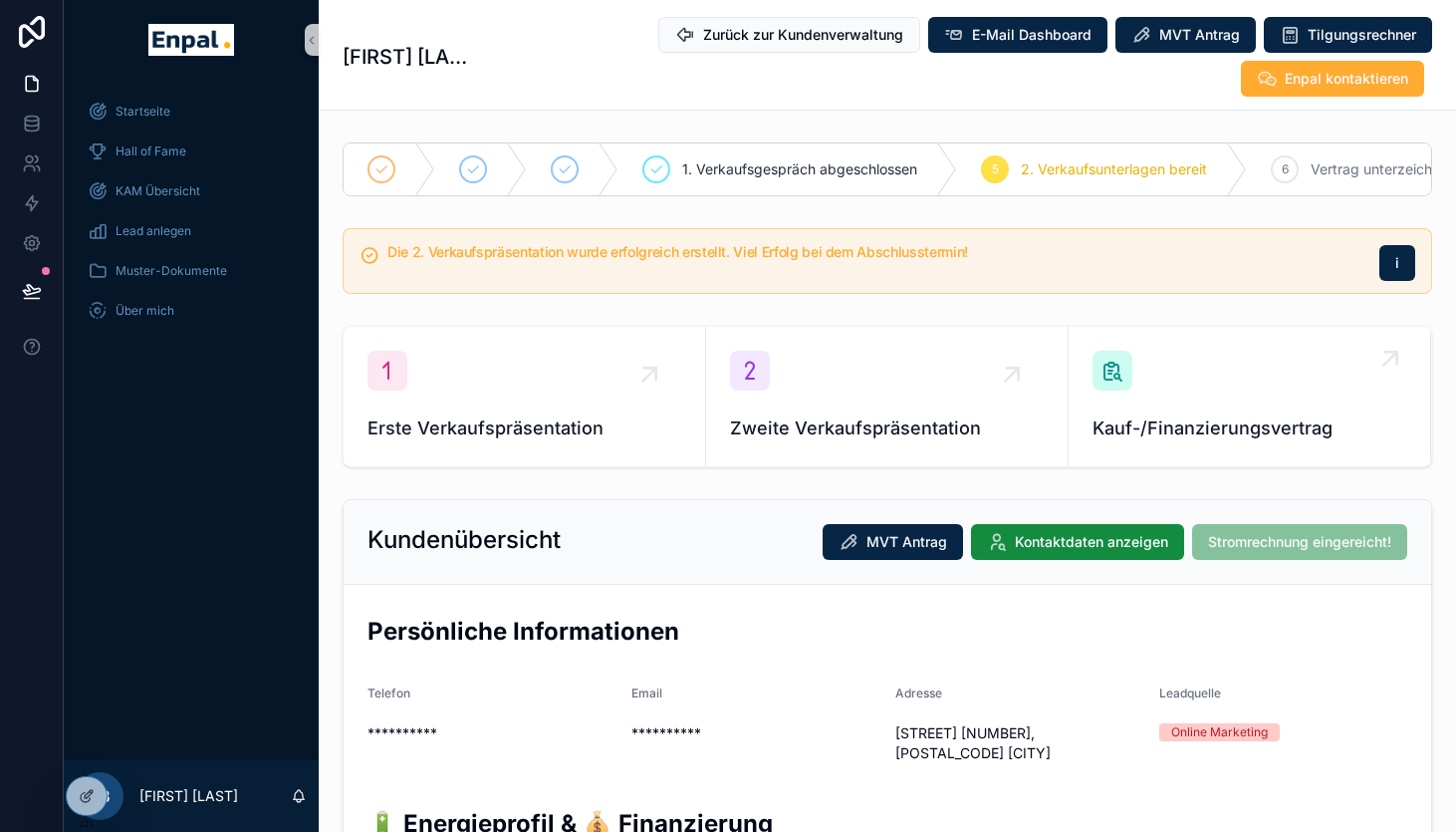 click on "Kauf-/Finanzierungsvertrag" at bounding box center [1249, 428] 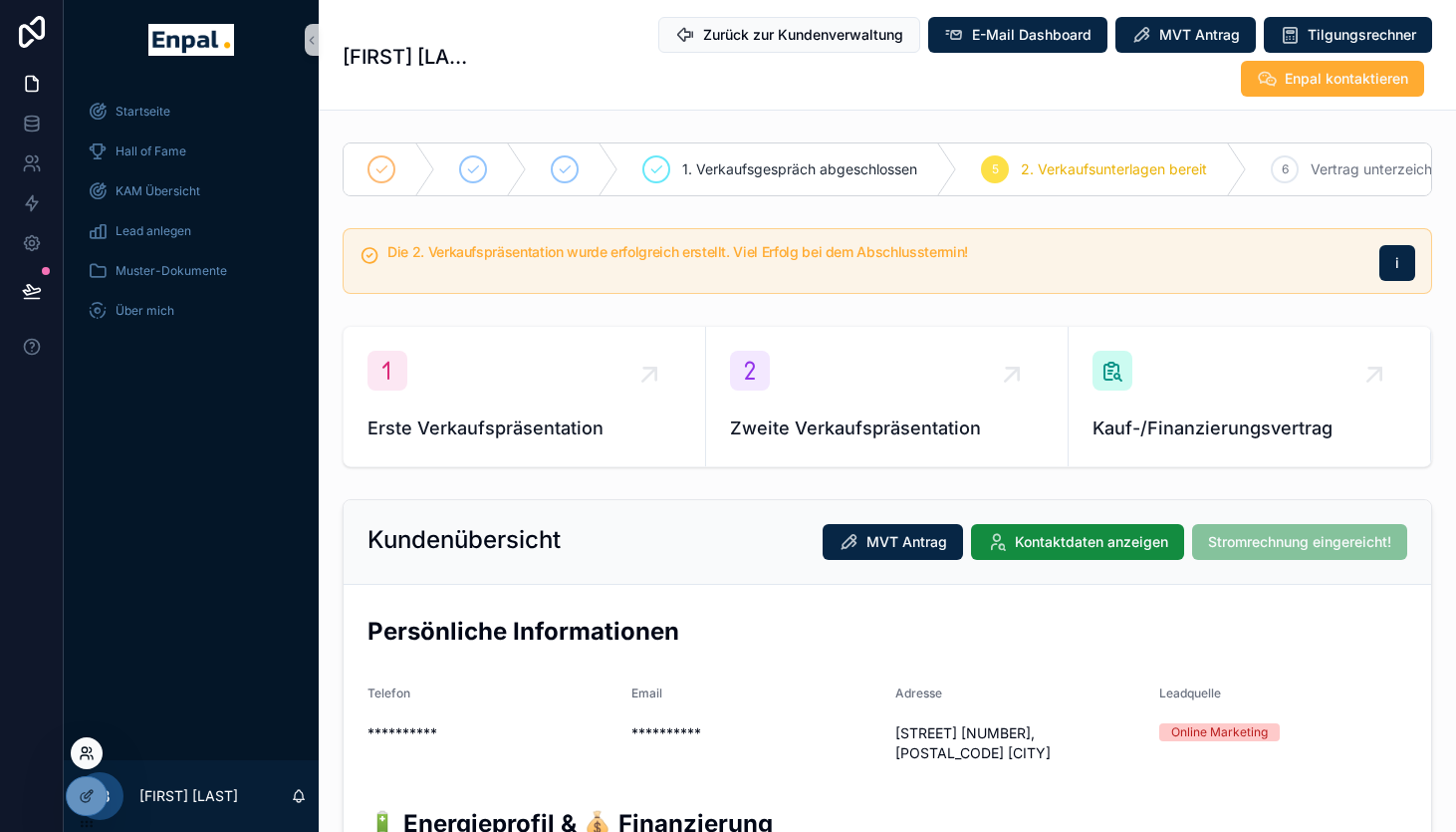 click 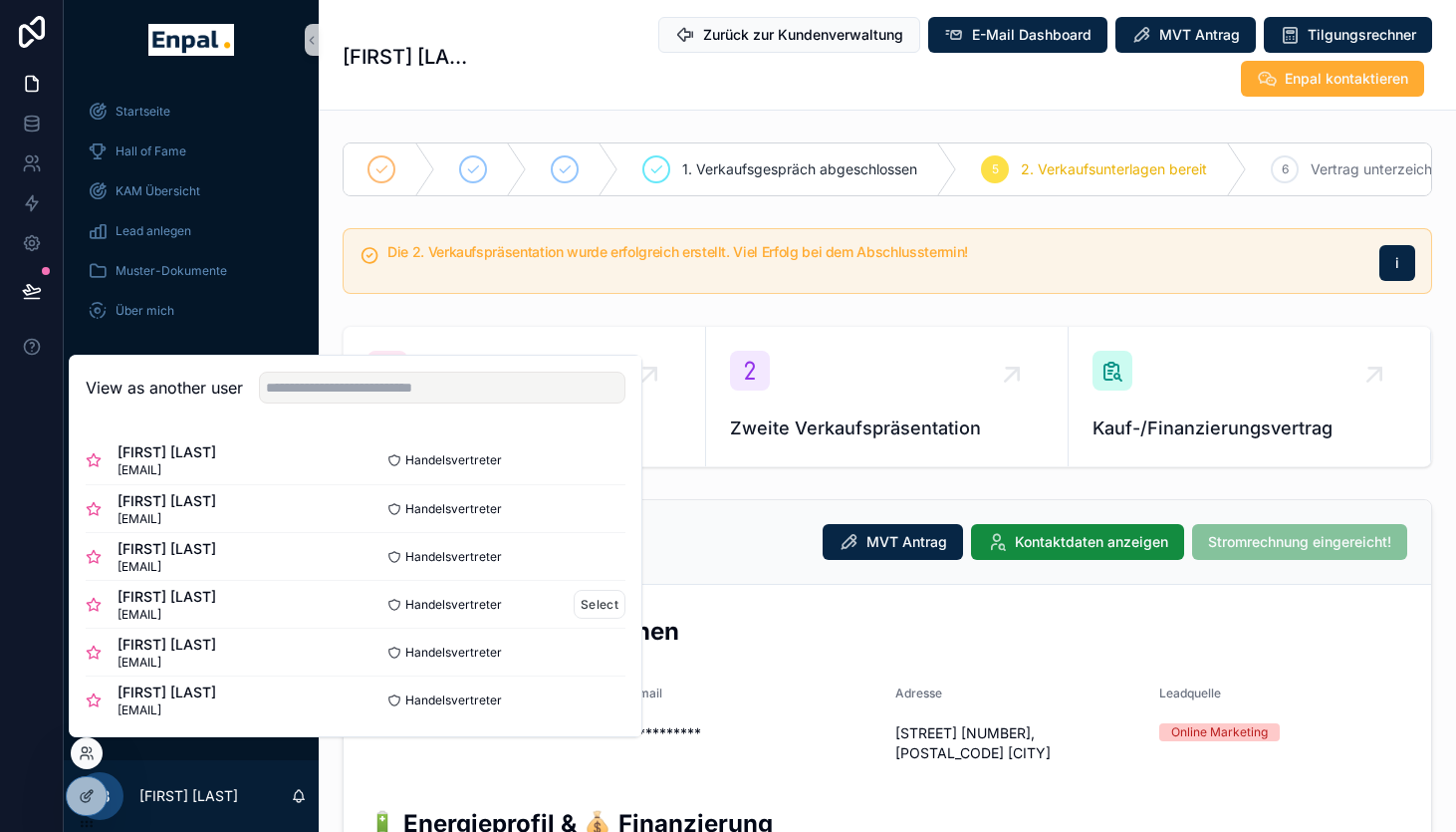 scroll, scrollTop: 40, scrollLeft: 0, axis: vertical 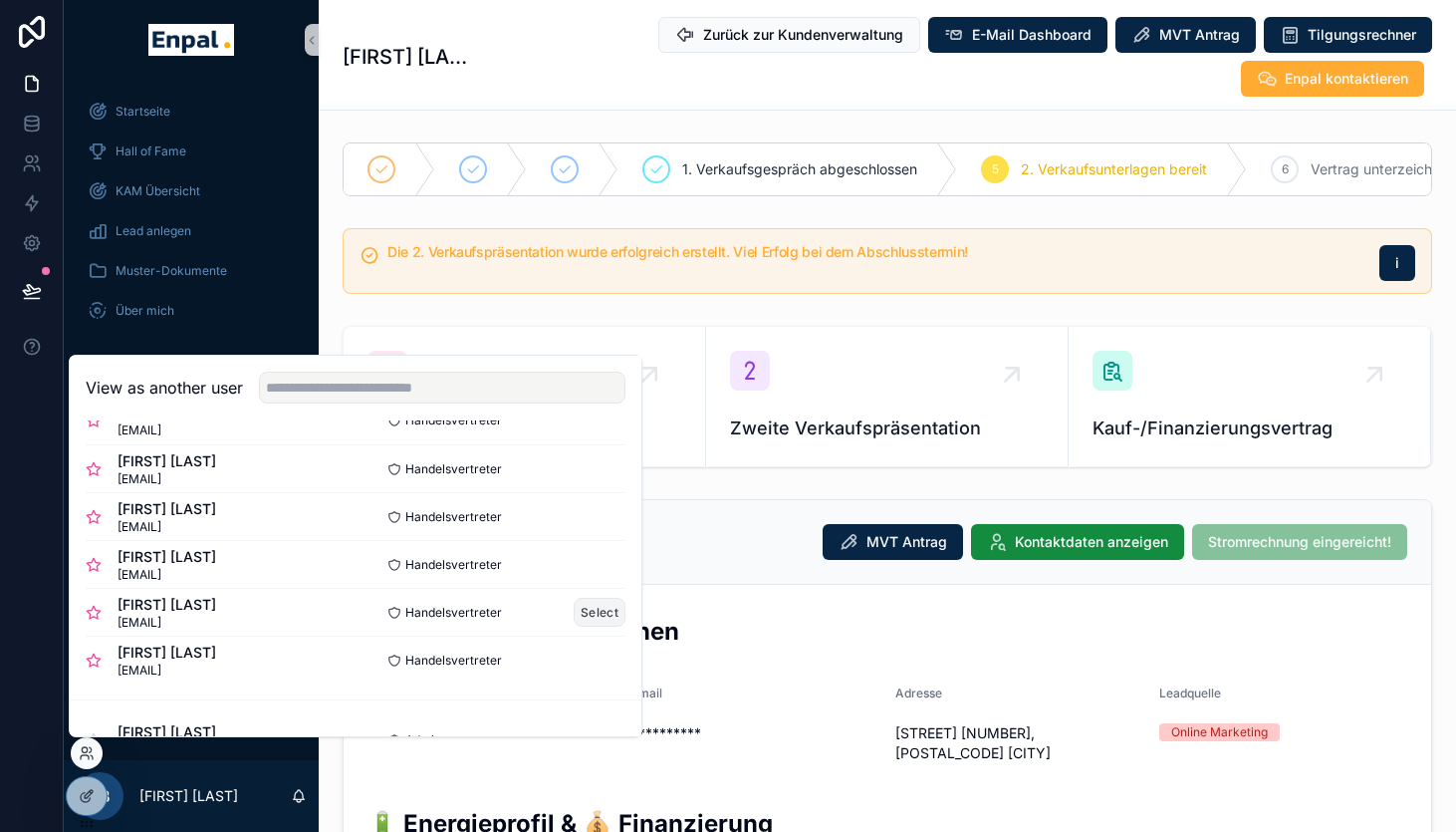 click on "Select" at bounding box center (600, 612) 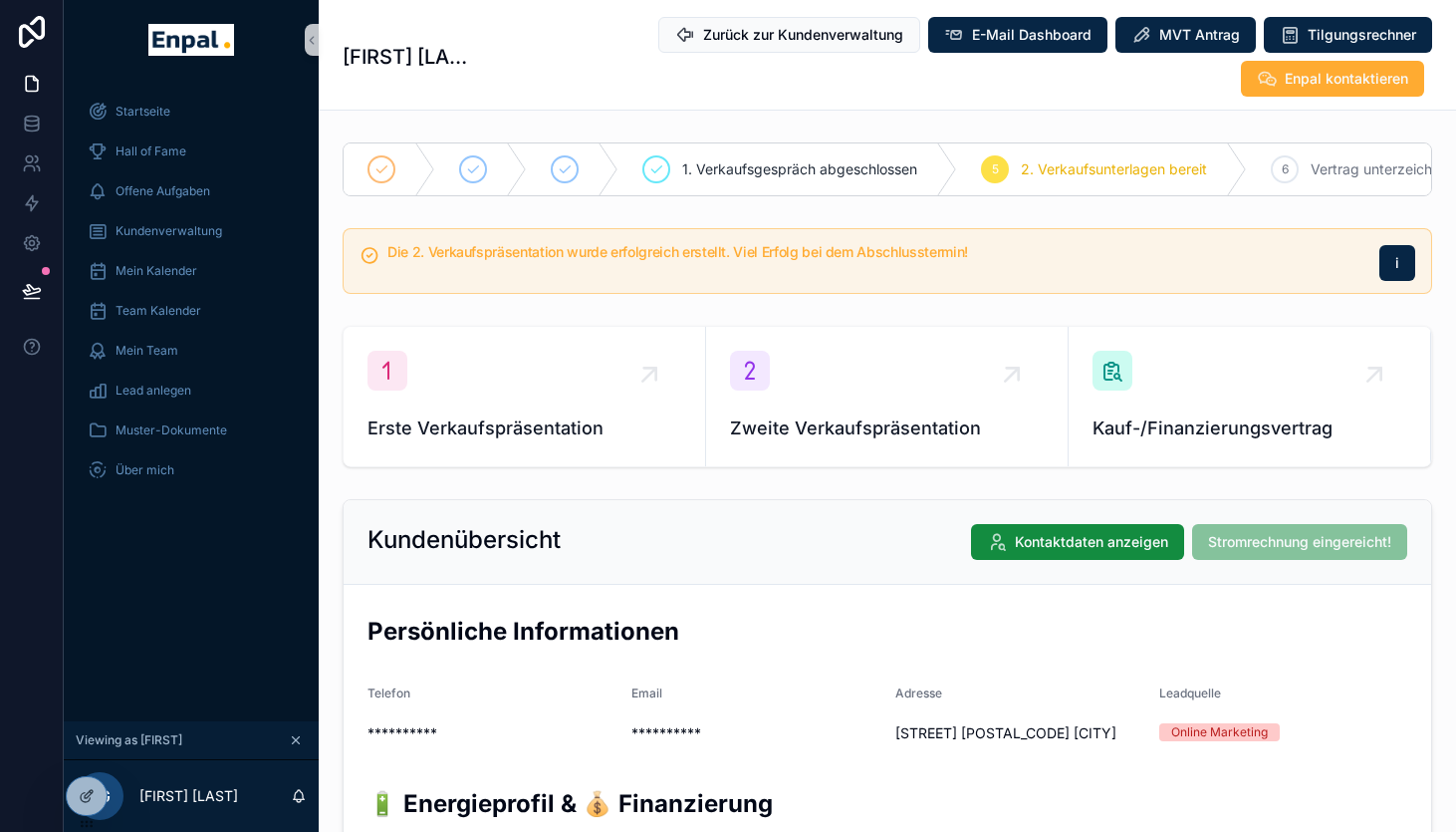 scroll, scrollTop: 0, scrollLeft: 0, axis: both 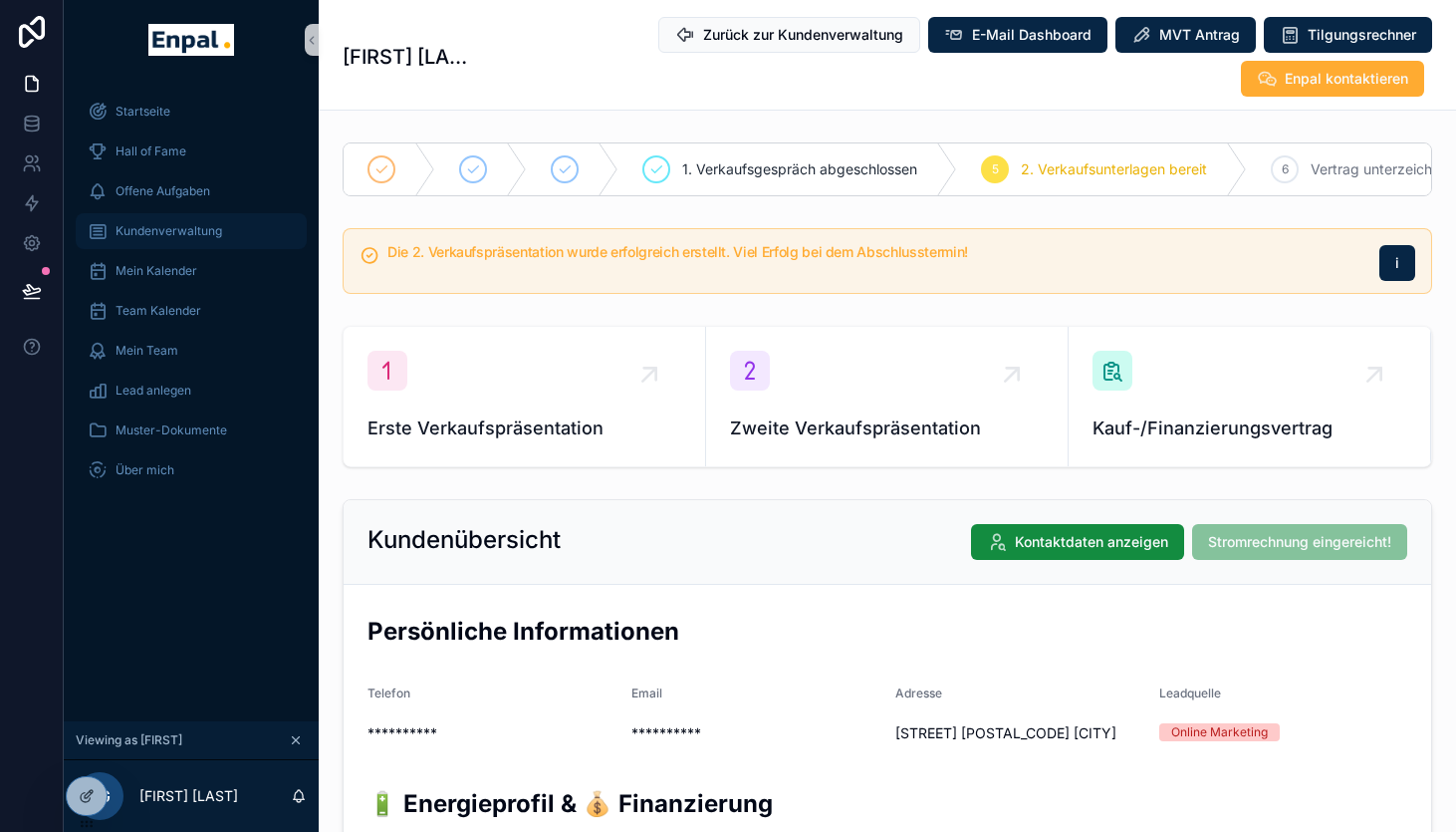 click on "Kundenverwaltung" at bounding box center [168, 231] 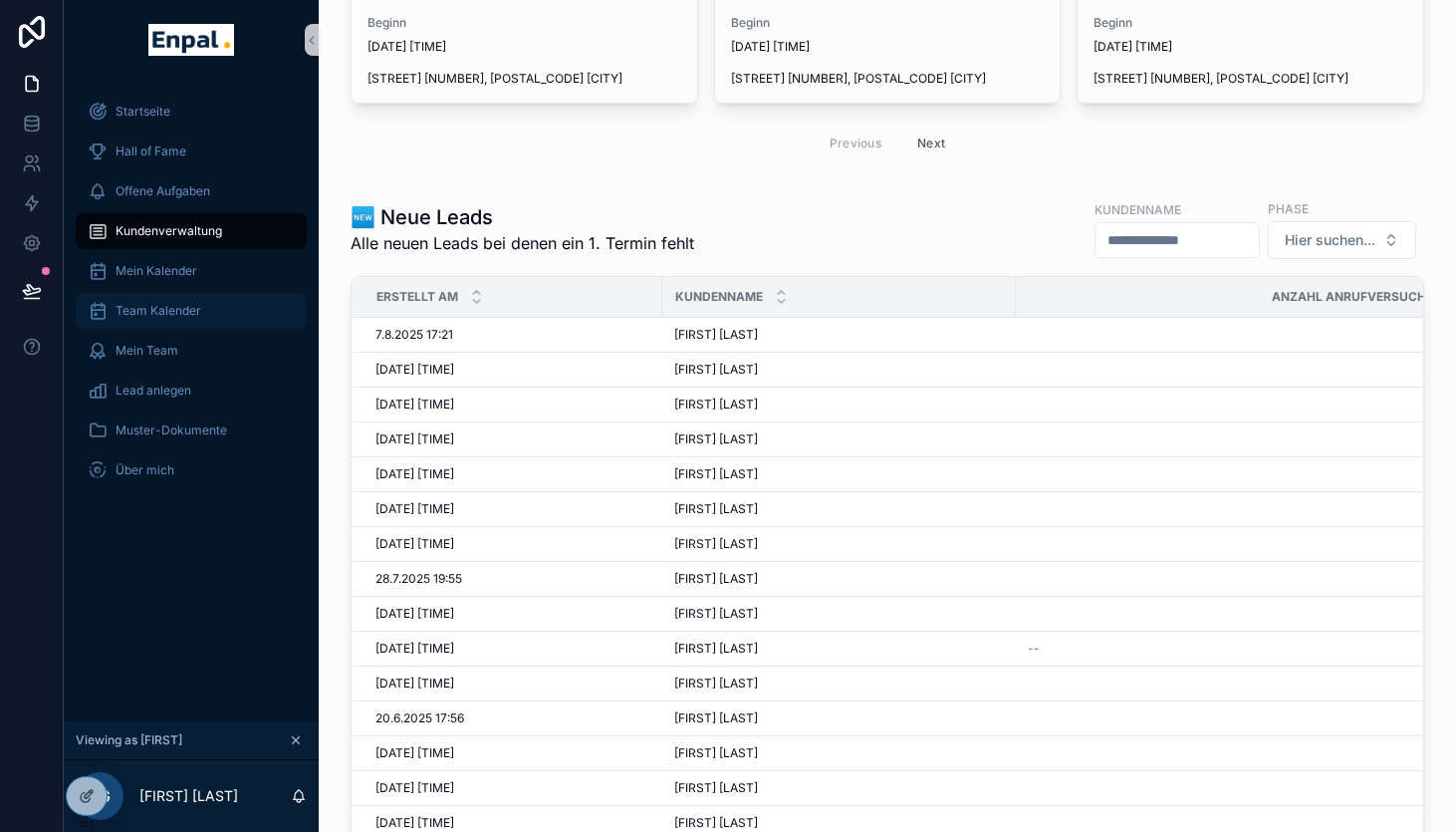 scroll, scrollTop: 431, scrollLeft: 0, axis: vertical 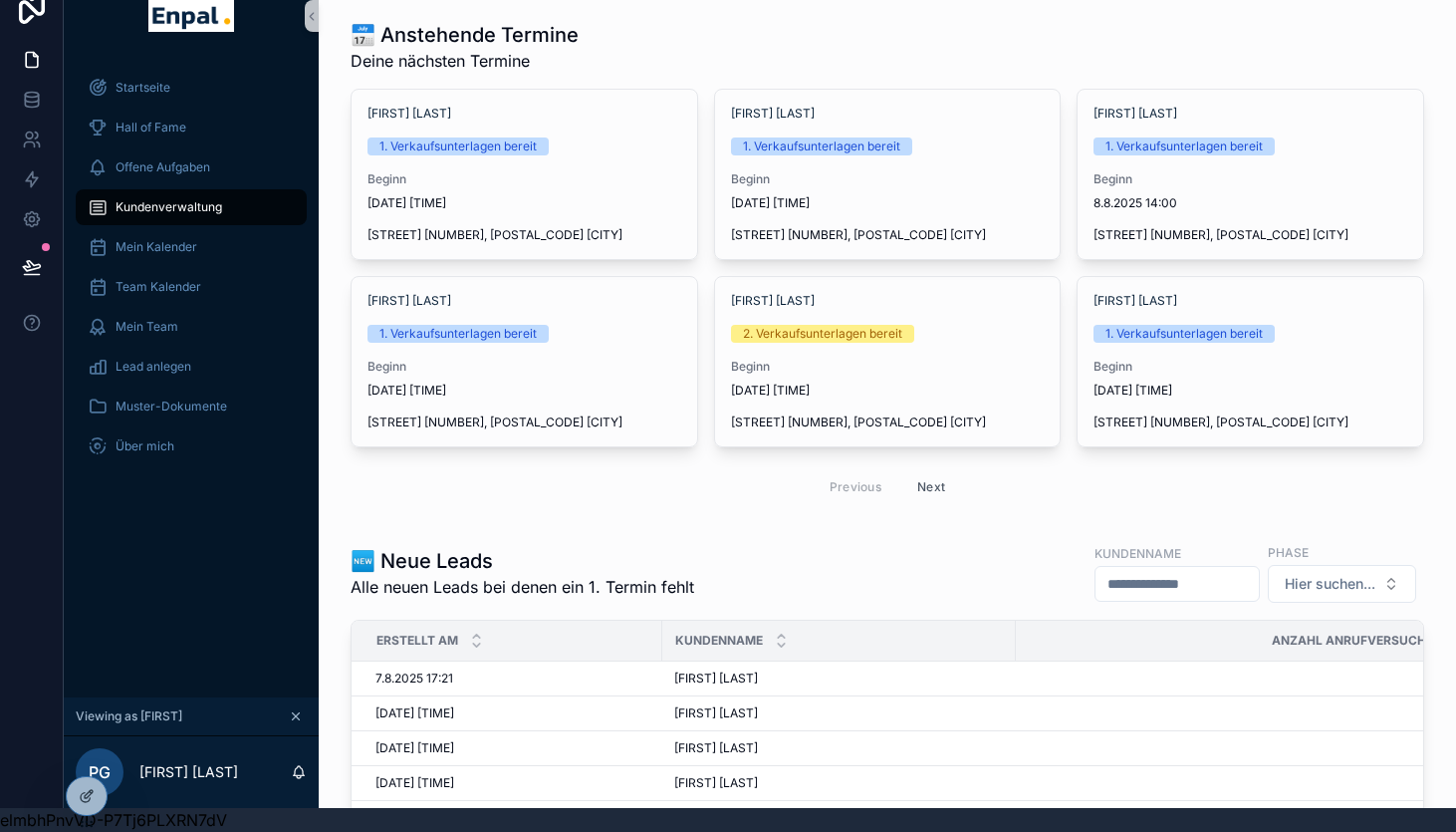 click on "Next" at bounding box center [931, 486] 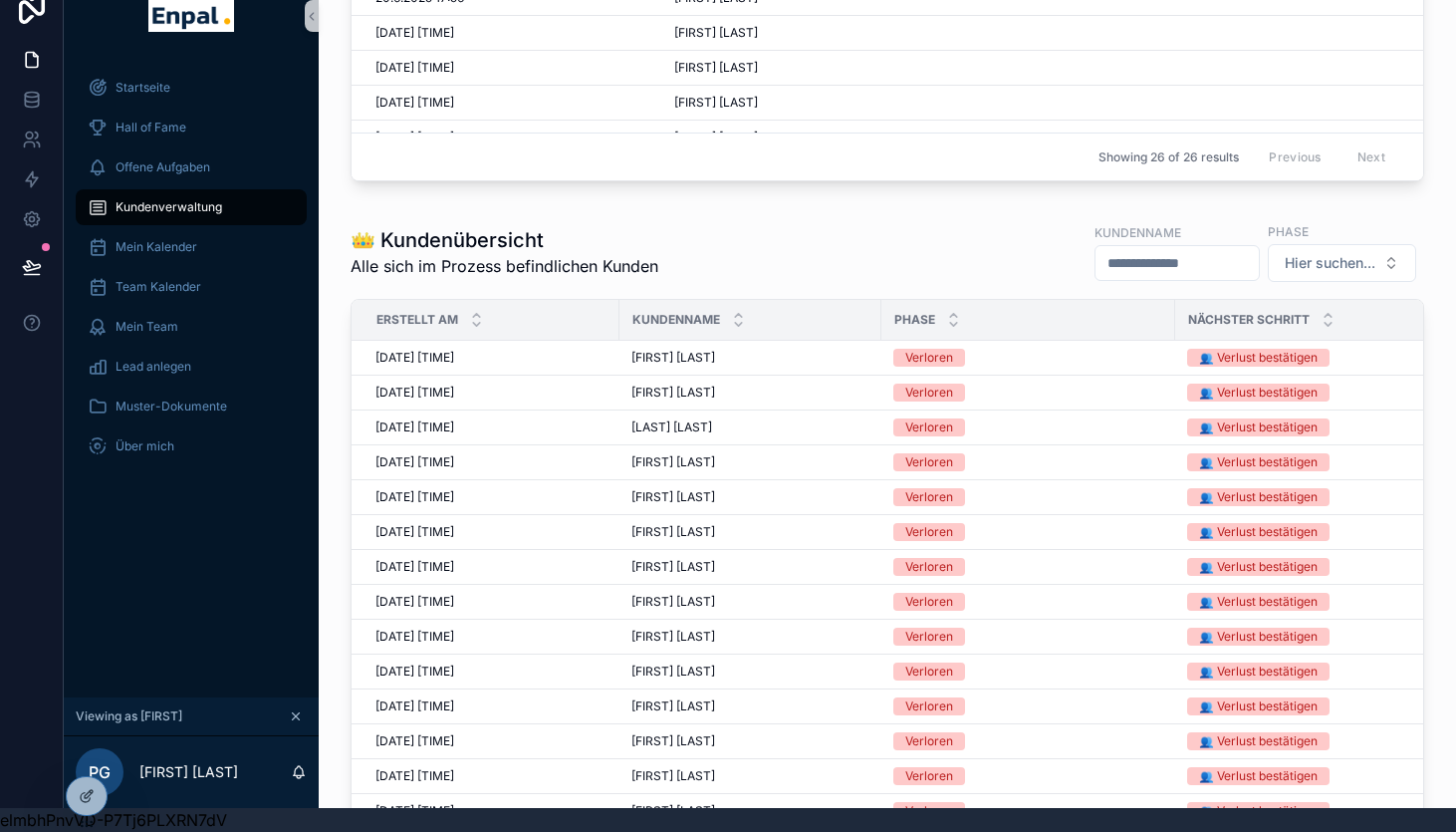 scroll, scrollTop: 1131, scrollLeft: 0, axis: vertical 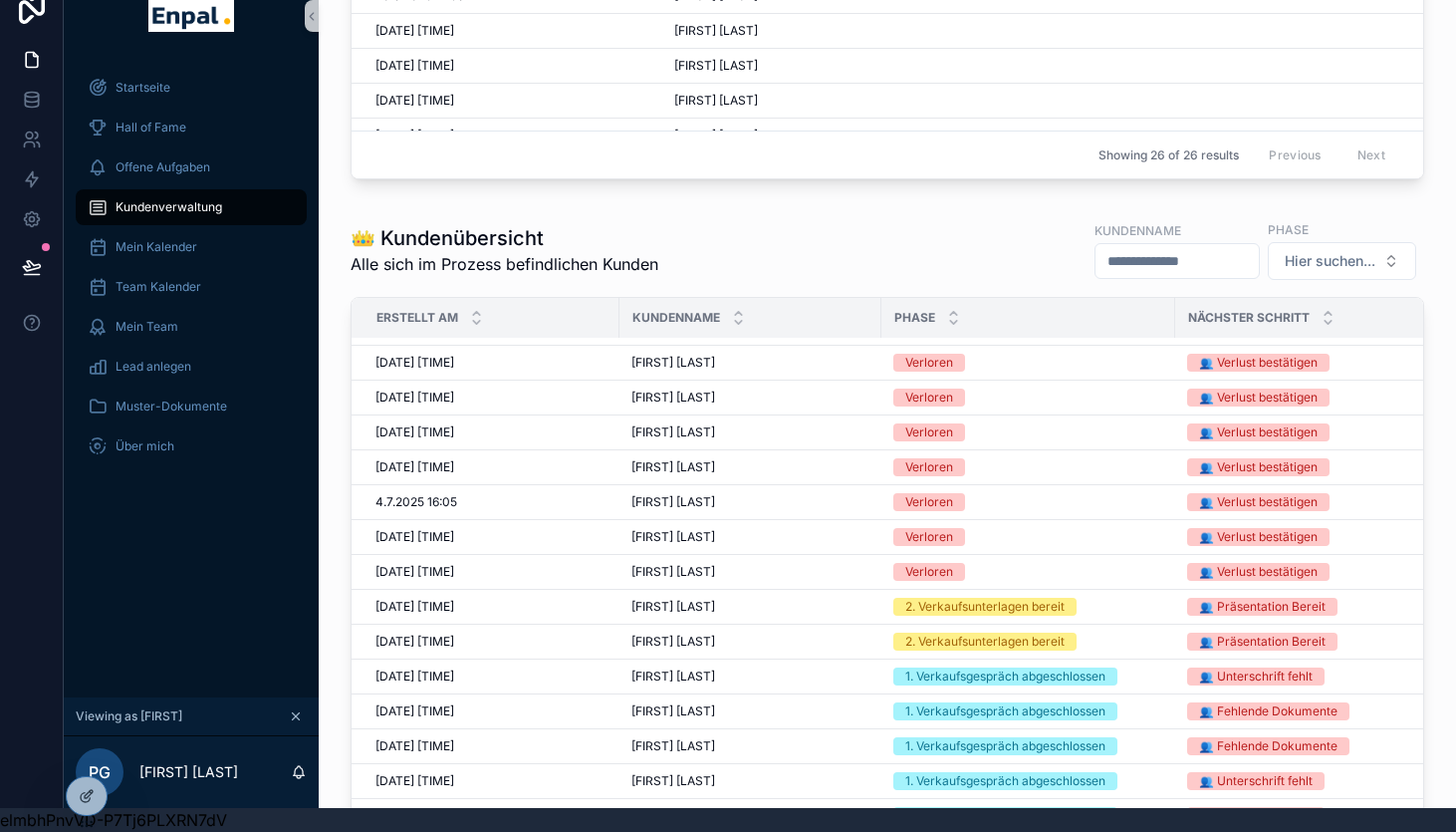 click on "Phase" at bounding box center [1028, 318] 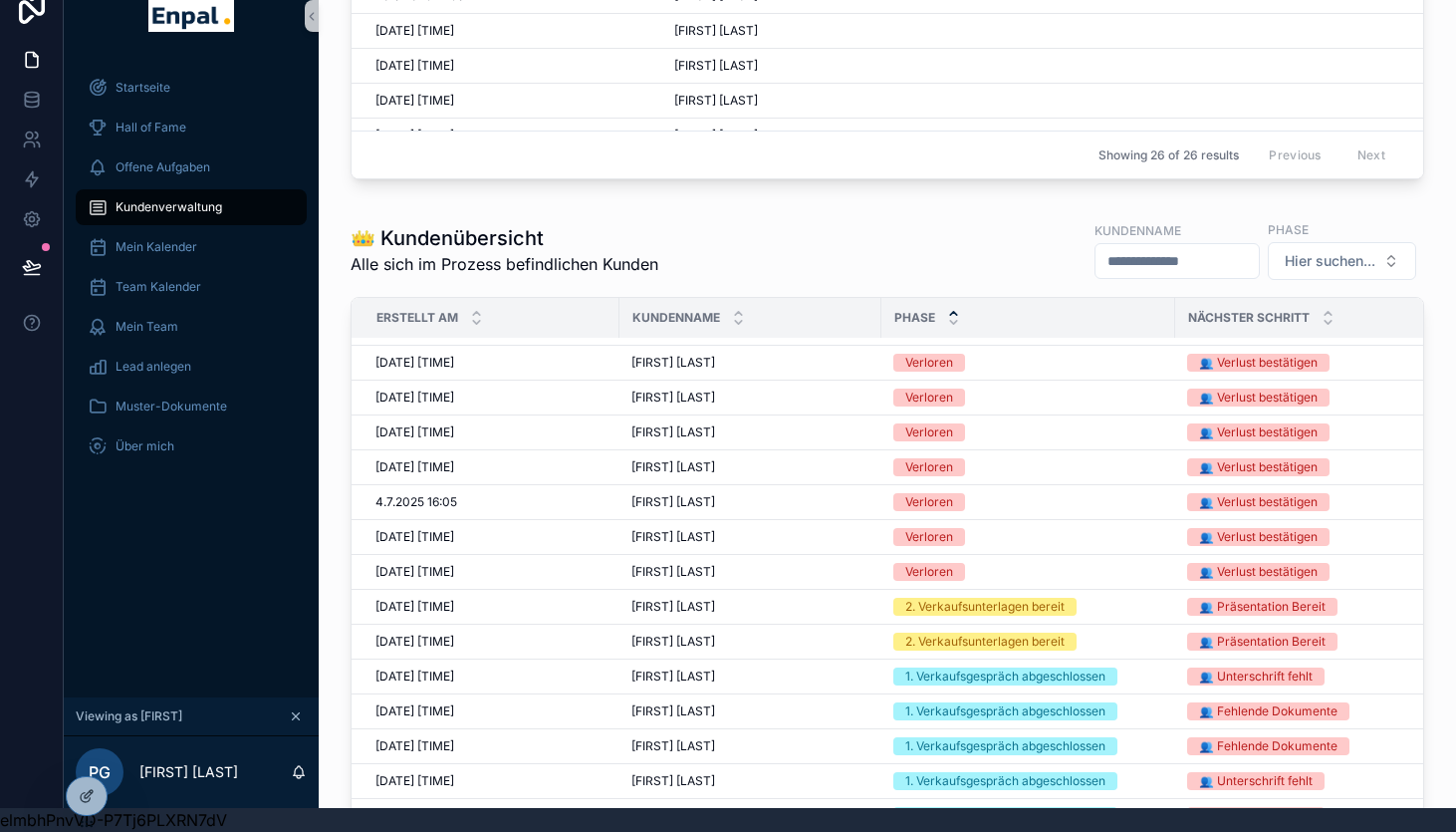 click 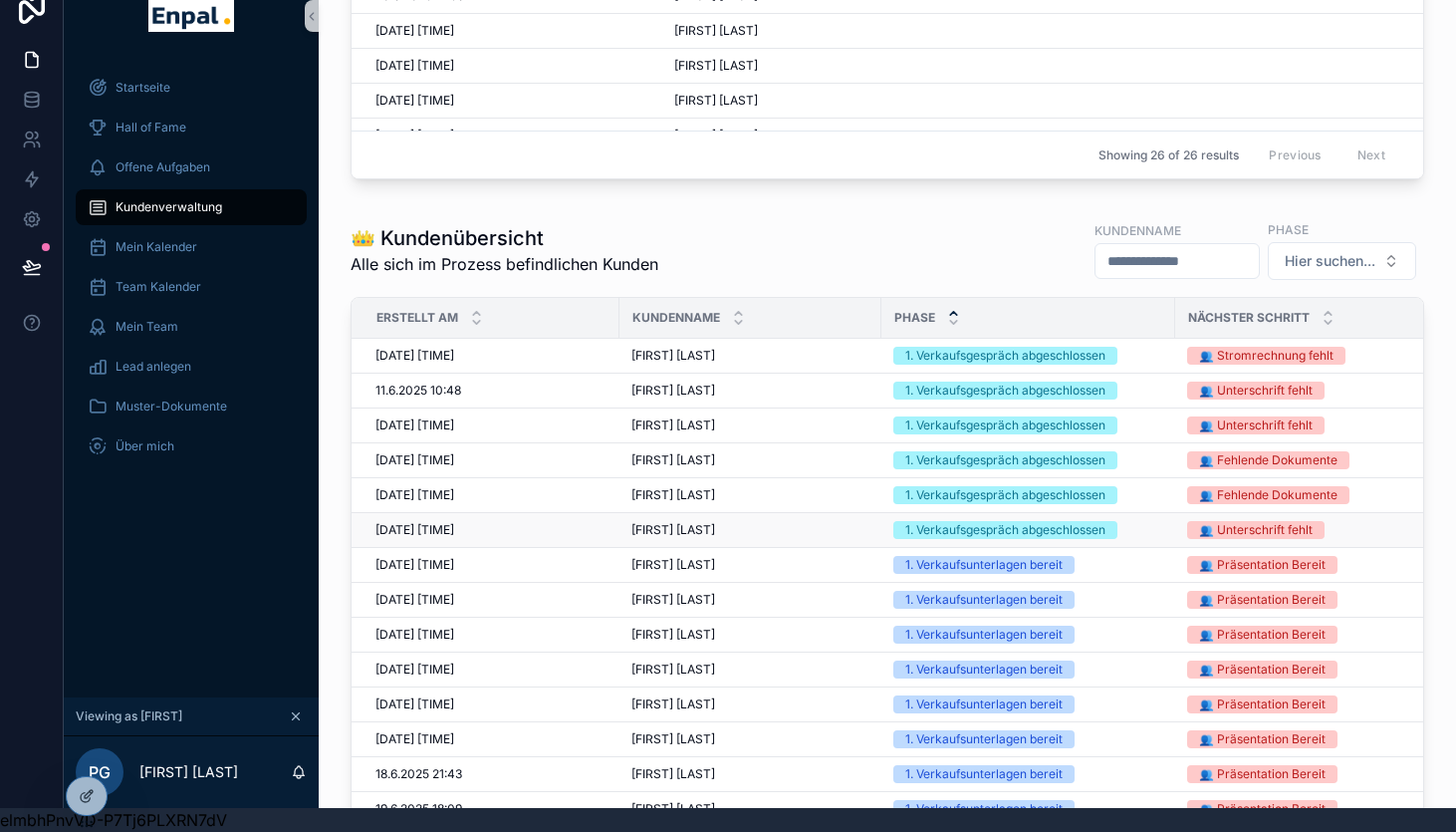 click on "Kai Schichtel Kai Schichtel" at bounding box center (750, 530) 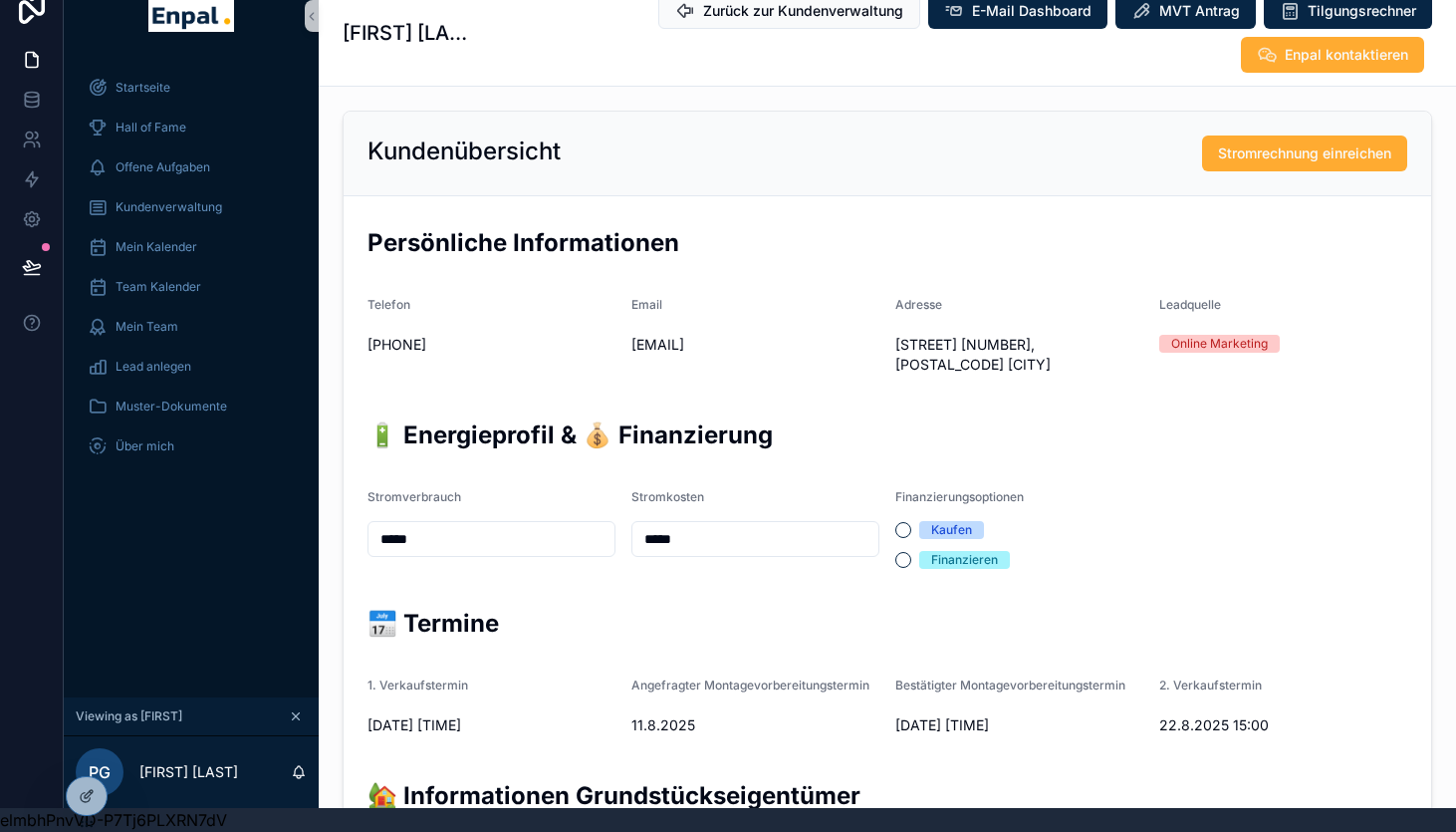 scroll, scrollTop: 387, scrollLeft: 0, axis: vertical 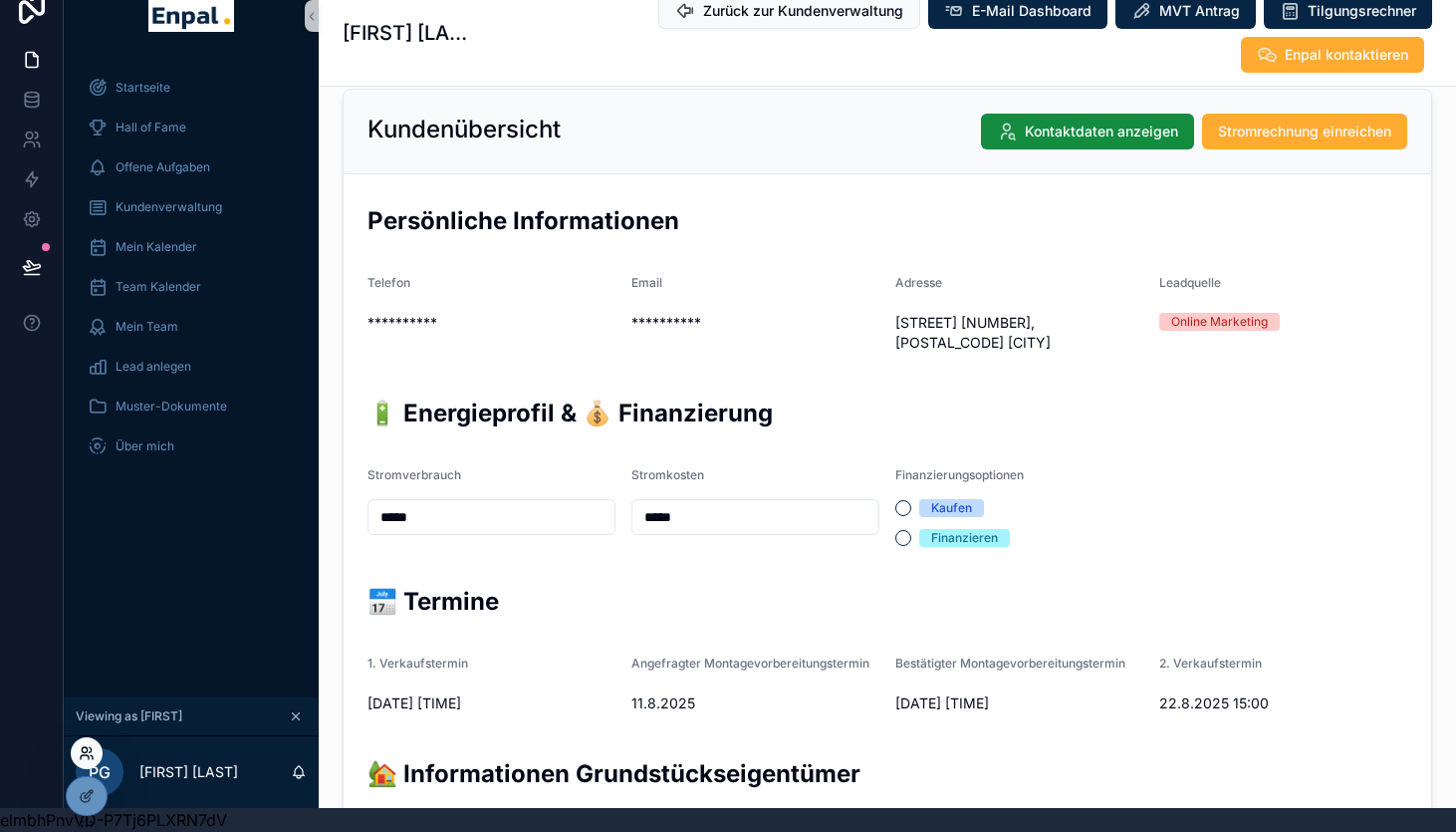click 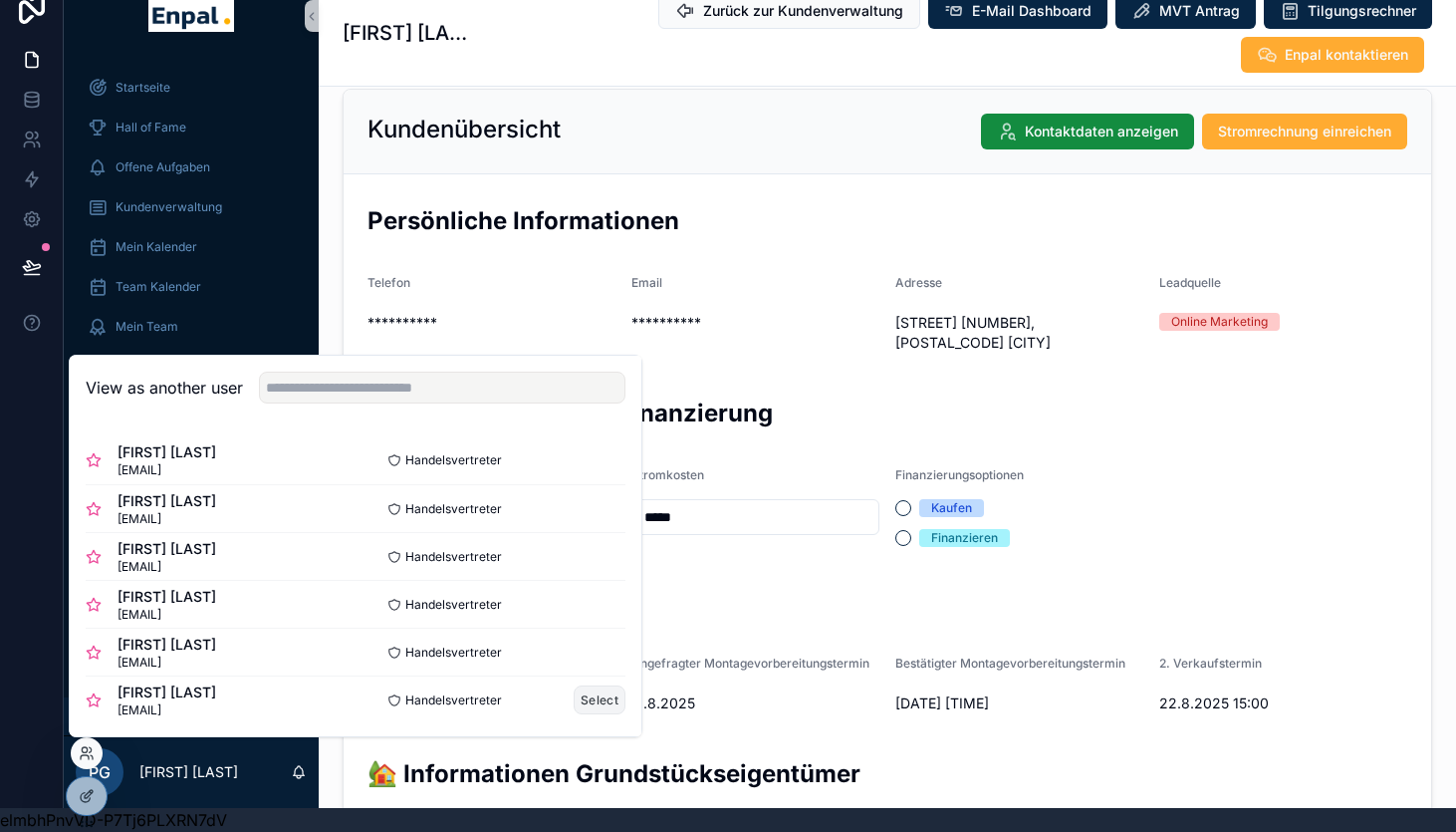 click on "Select" at bounding box center [600, 699] 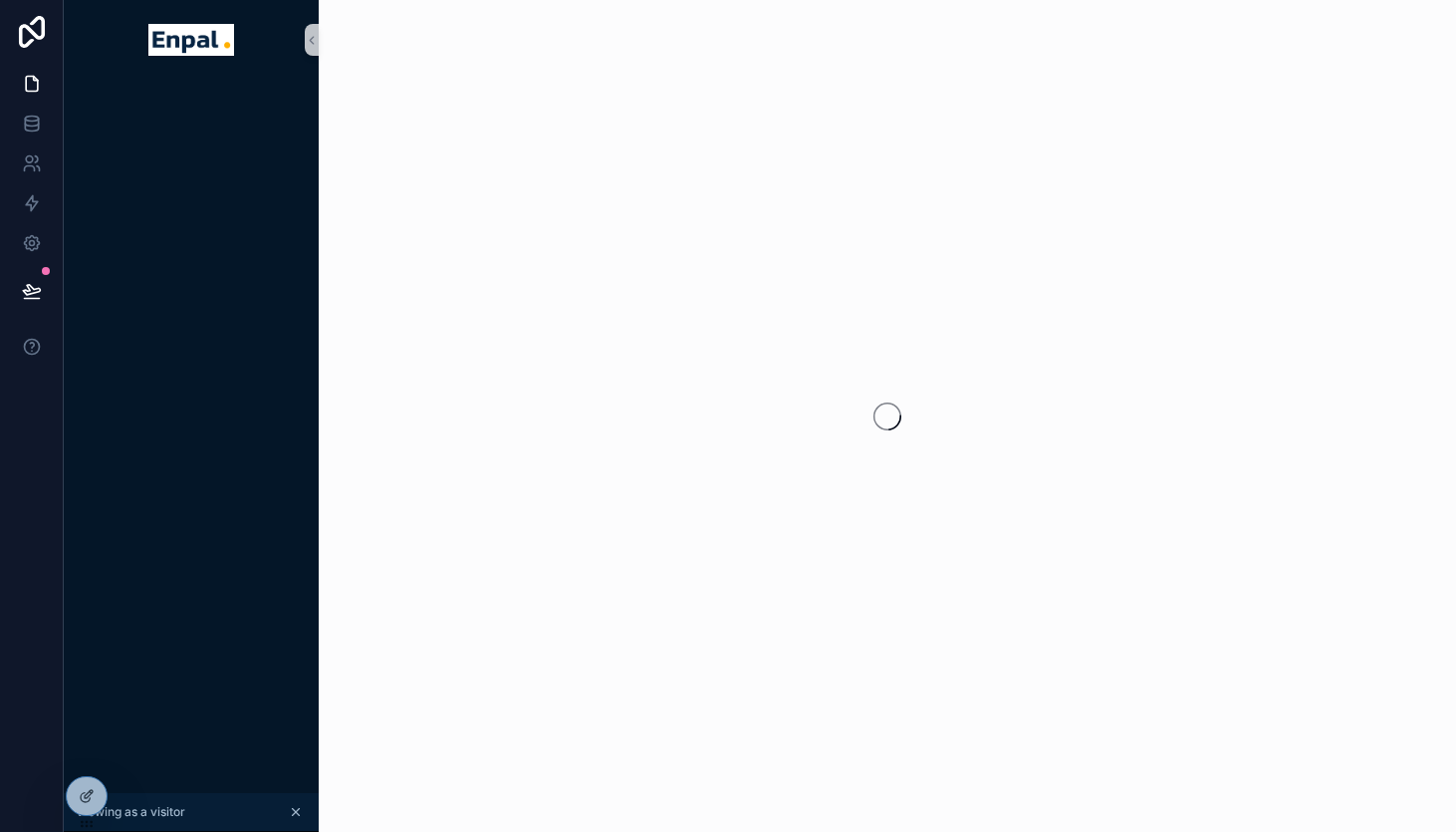 scroll, scrollTop: 24, scrollLeft: 0, axis: vertical 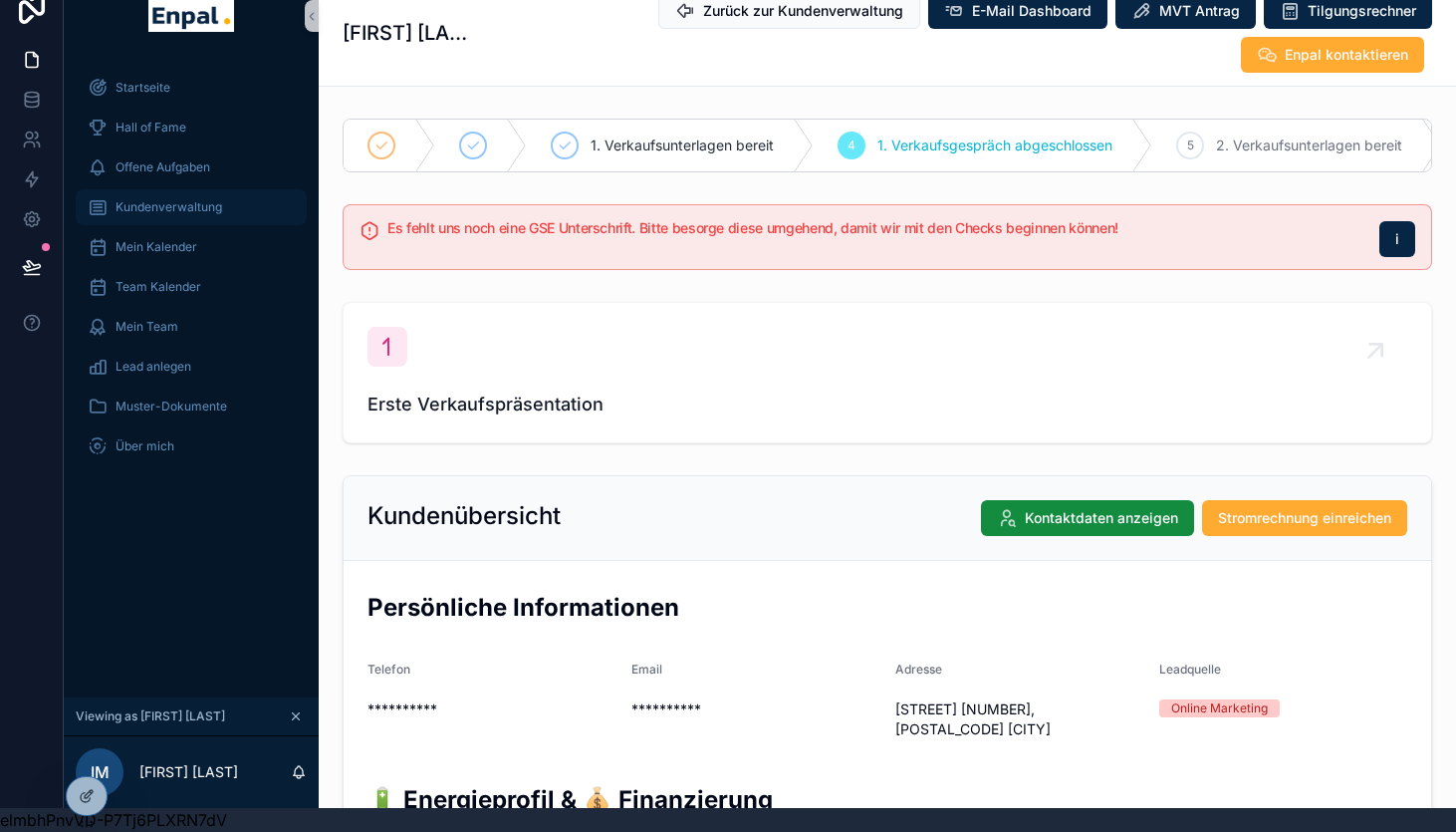 click on "Kundenverwaltung" at bounding box center (191, 207) 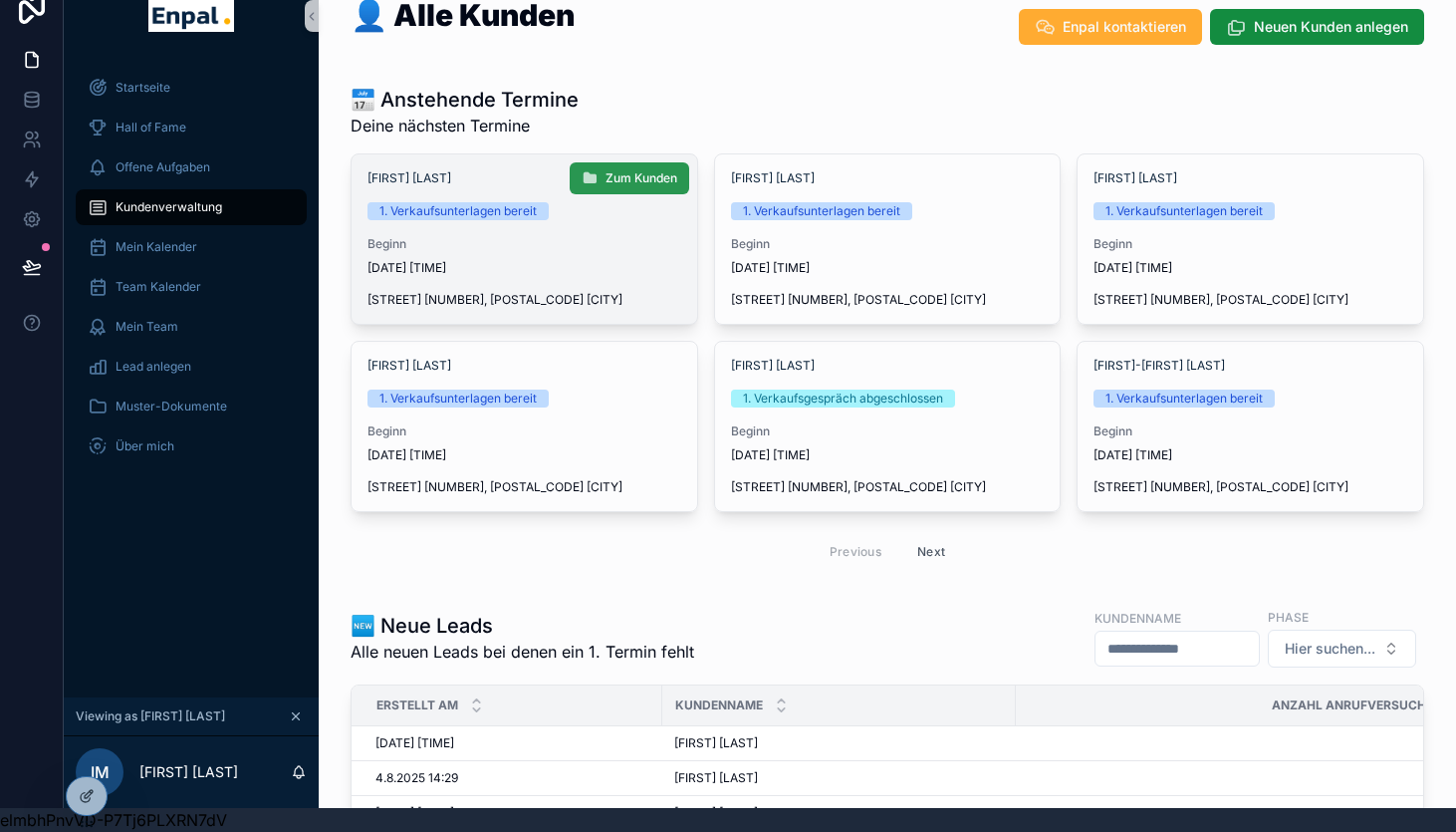 click on "Zum Kunden" at bounding box center [641, 178] 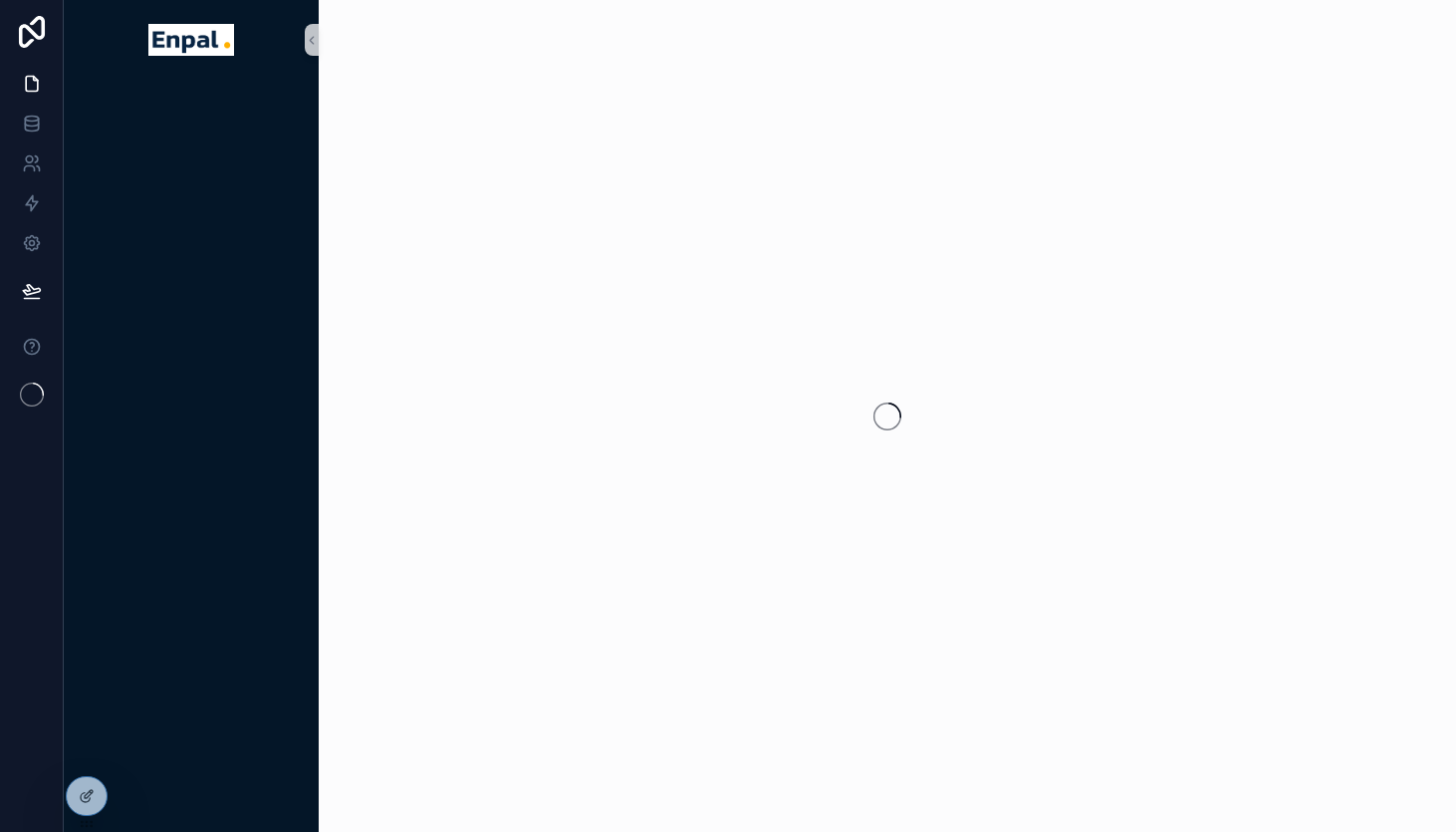scroll, scrollTop: 0, scrollLeft: 0, axis: both 